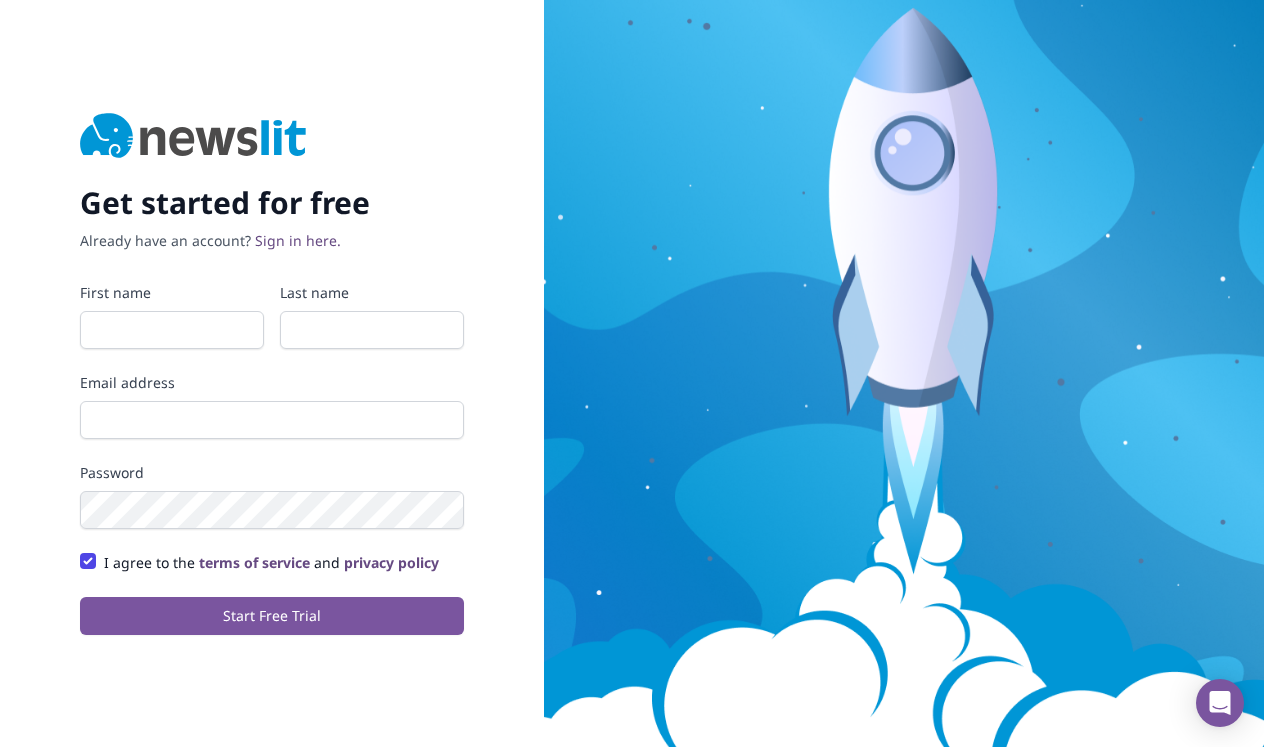 scroll, scrollTop: 0, scrollLeft: 0, axis: both 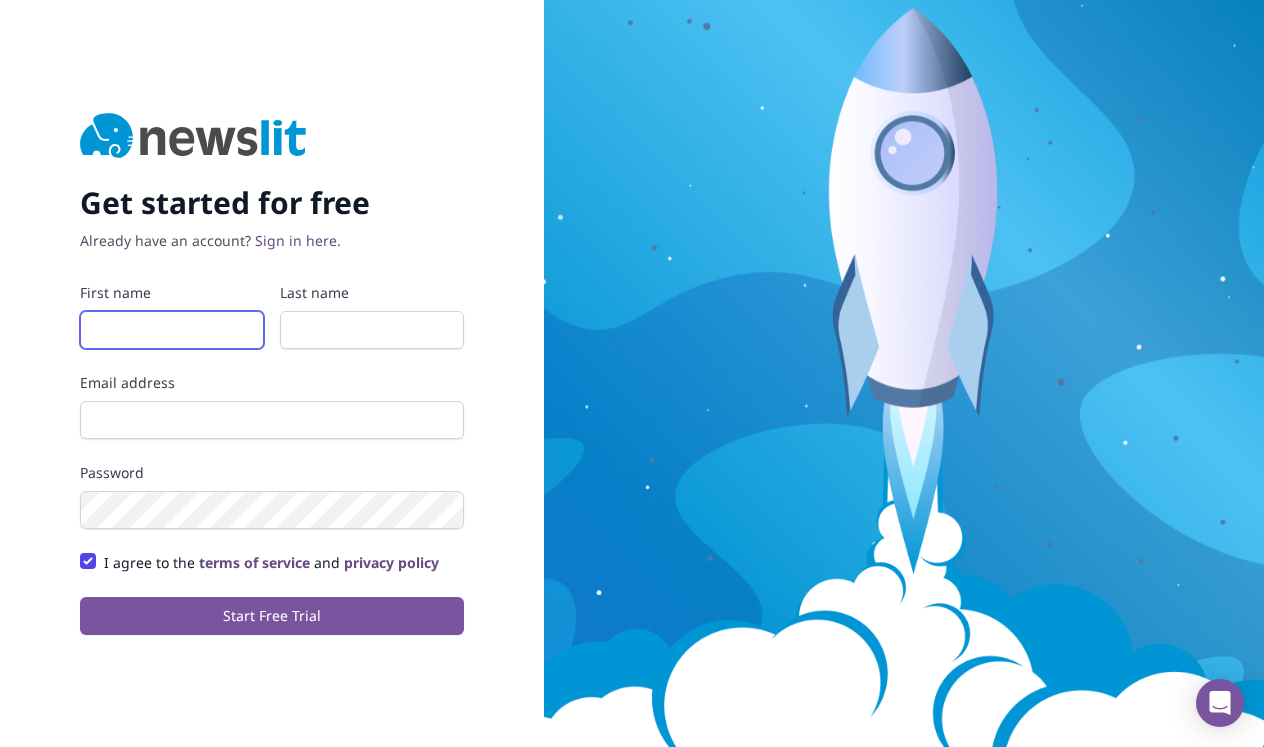 click on "First name" at bounding box center (172, 330) 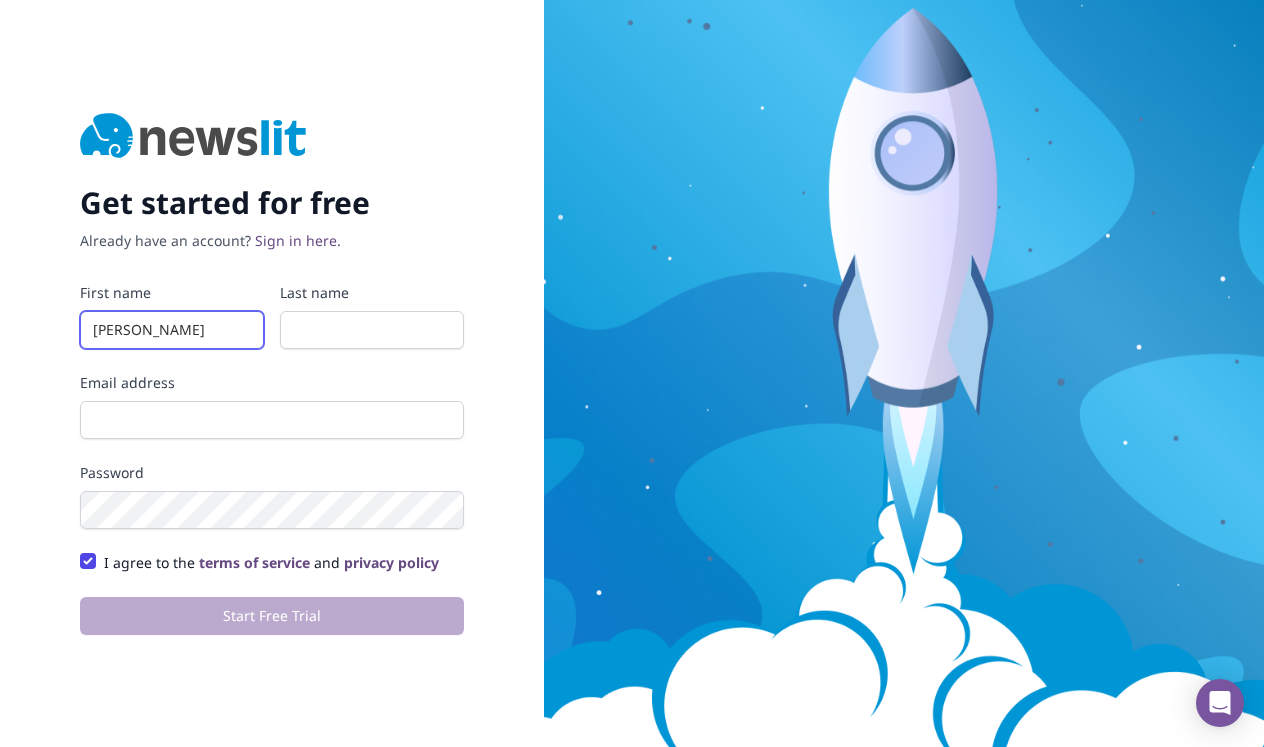 type on "[PERSON_NAME]" 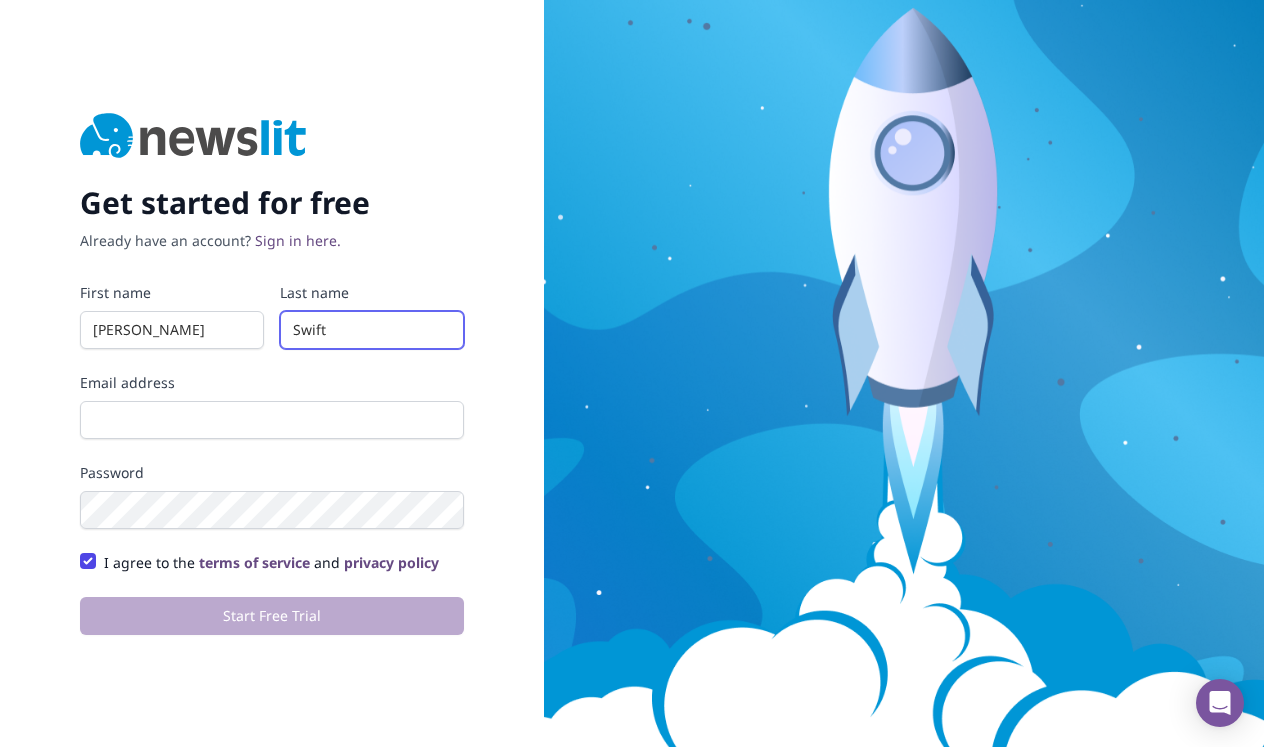 type on "Swift" 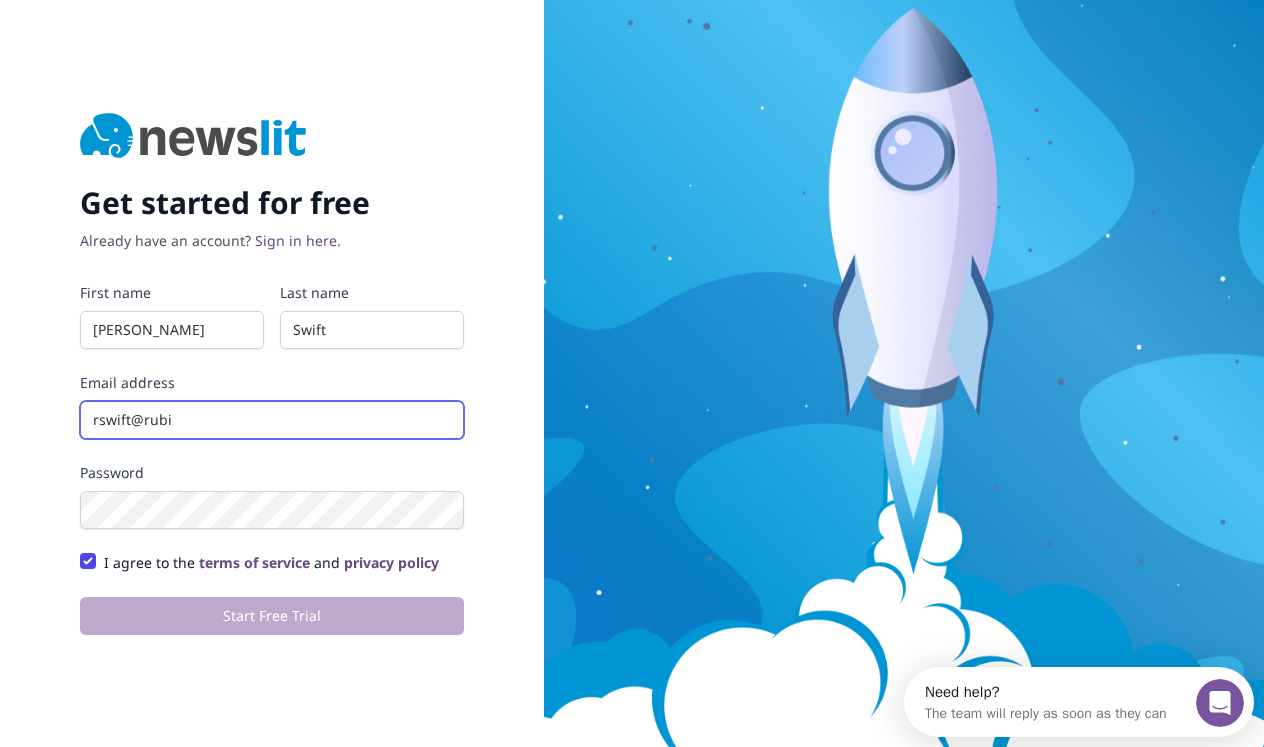 scroll, scrollTop: 0, scrollLeft: 0, axis: both 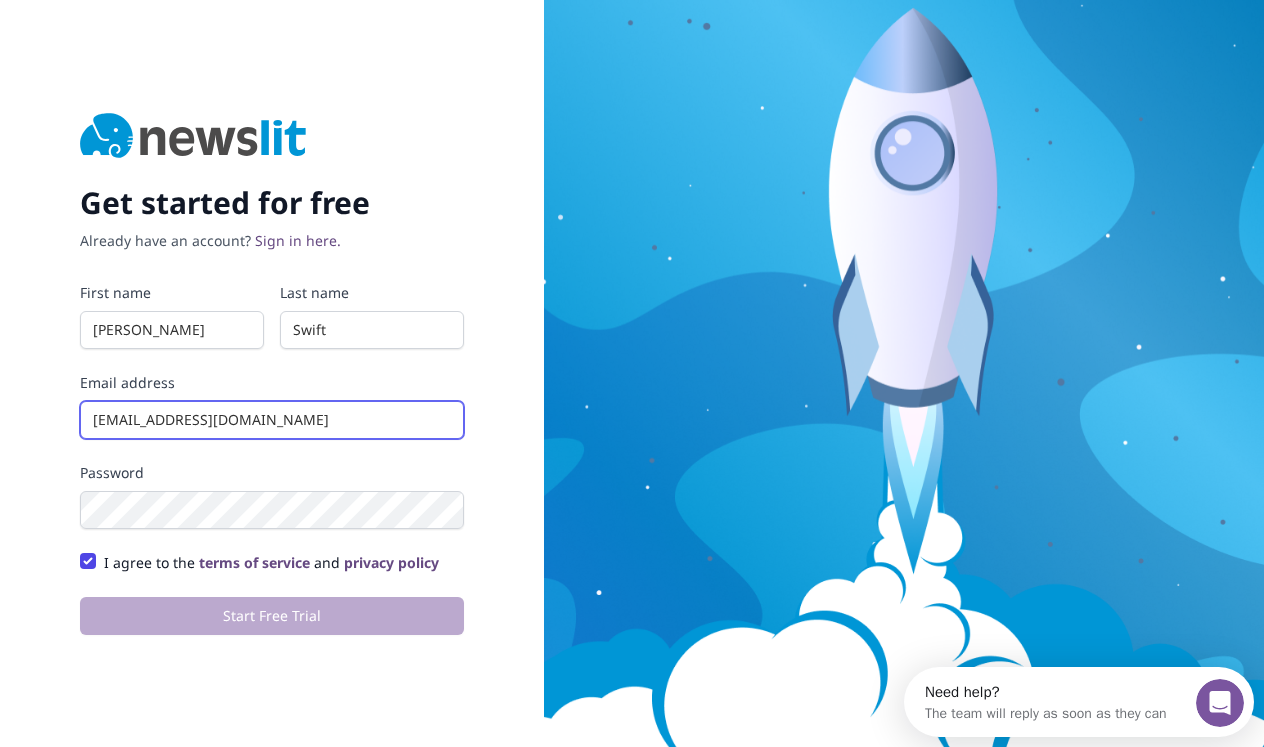 type on "[EMAIL_ADDRESS][DOMAIN_NAME]" 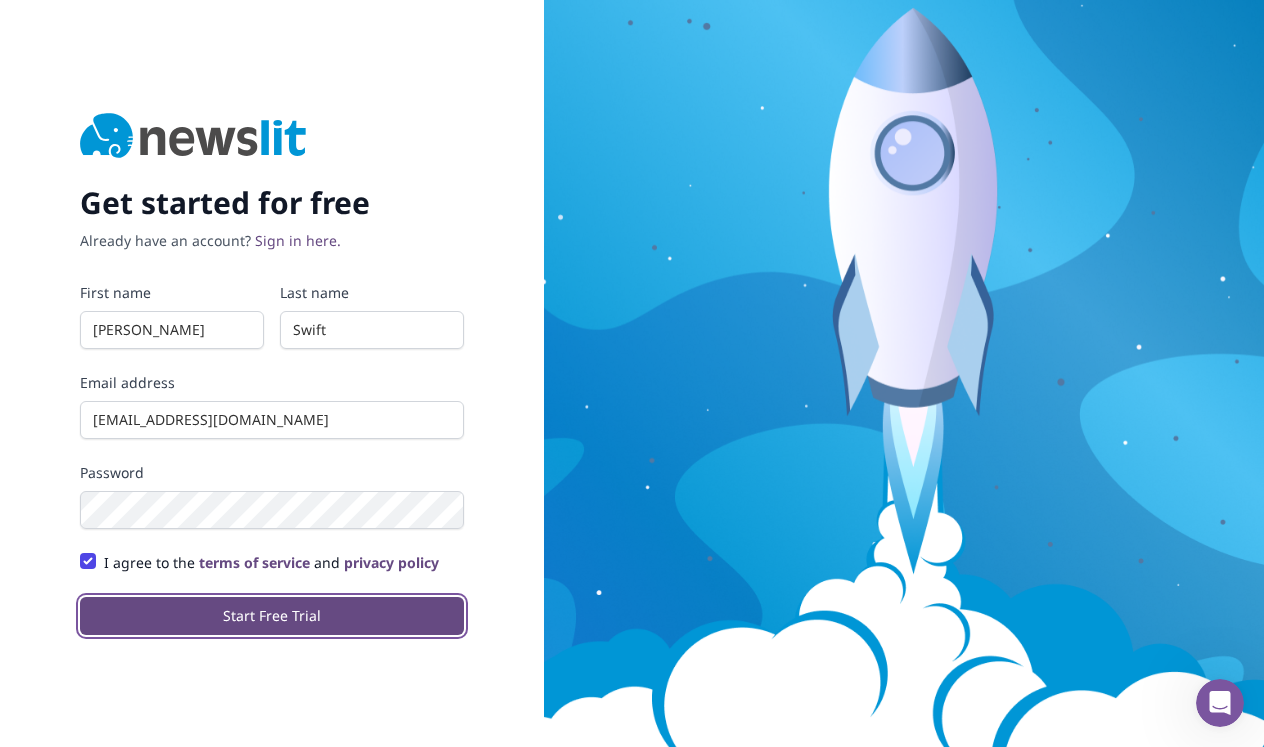 click on "Start Free Trial" at bounding box center (272, 616) 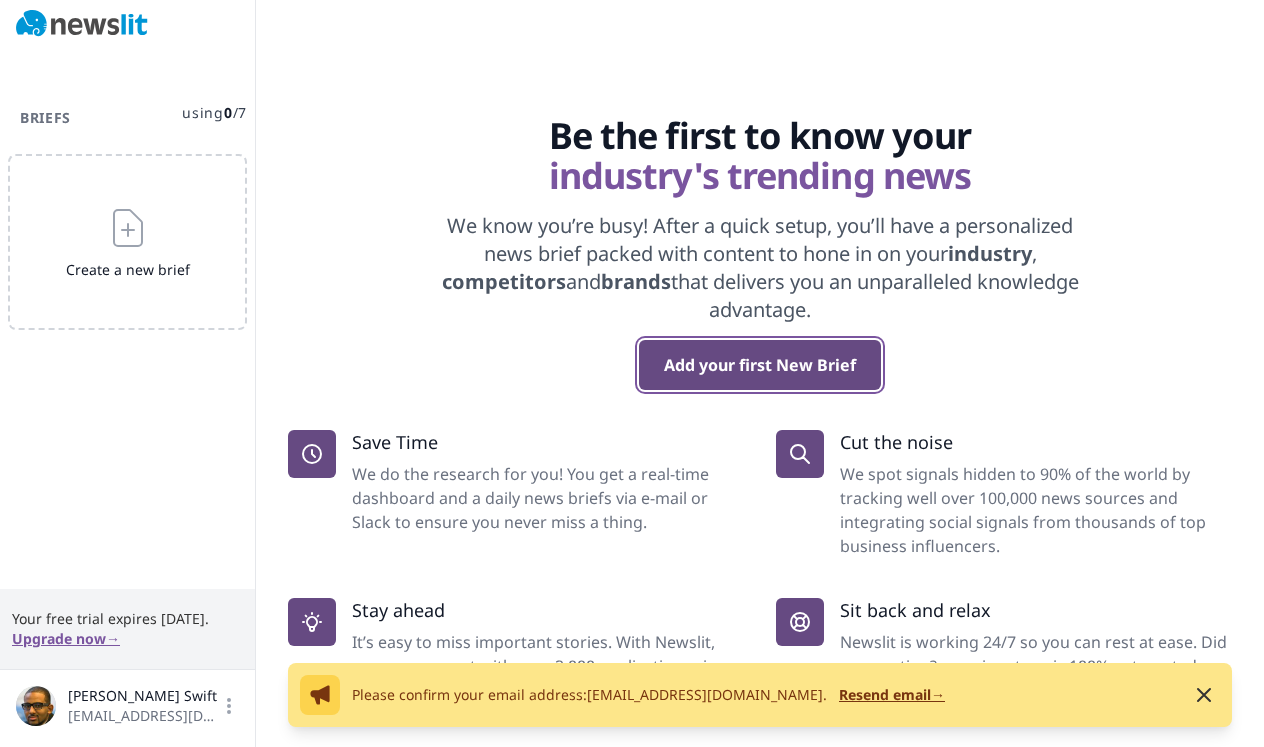 click on "Add your first New Brief" at bounding box center [760, 365] 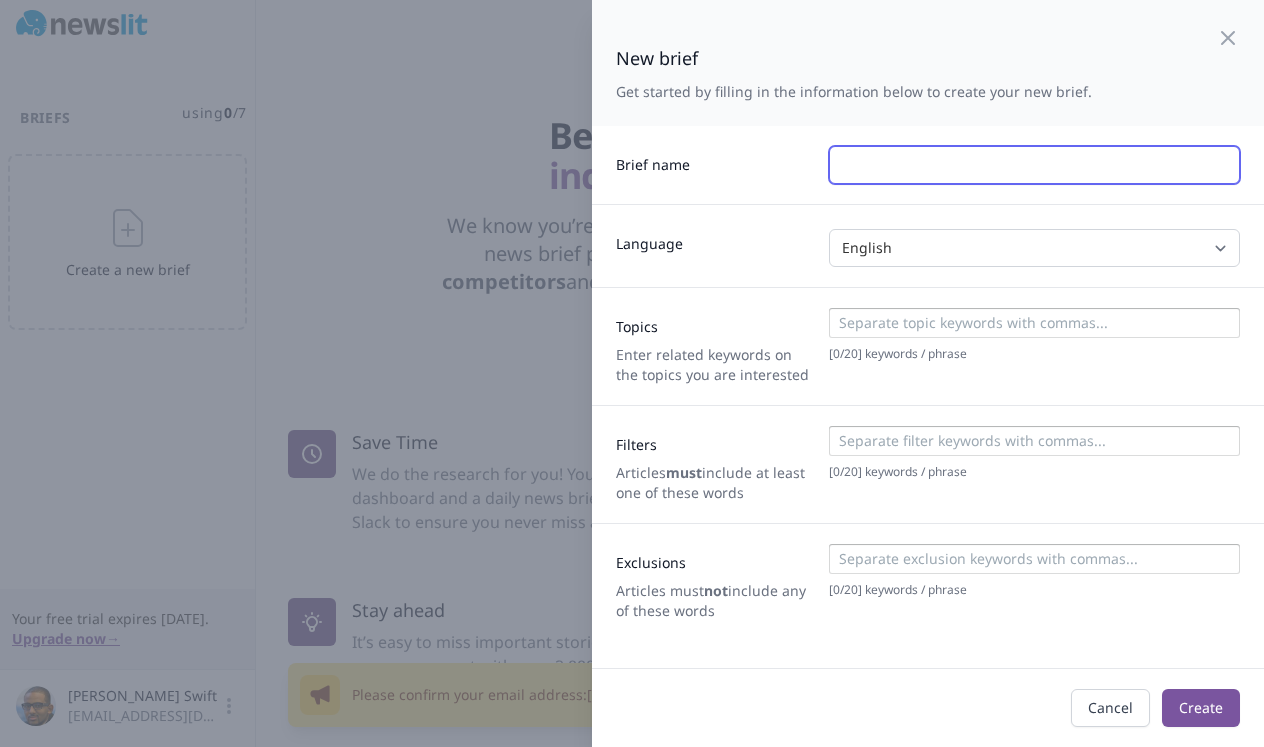 click at bounding box center [1034, 165] 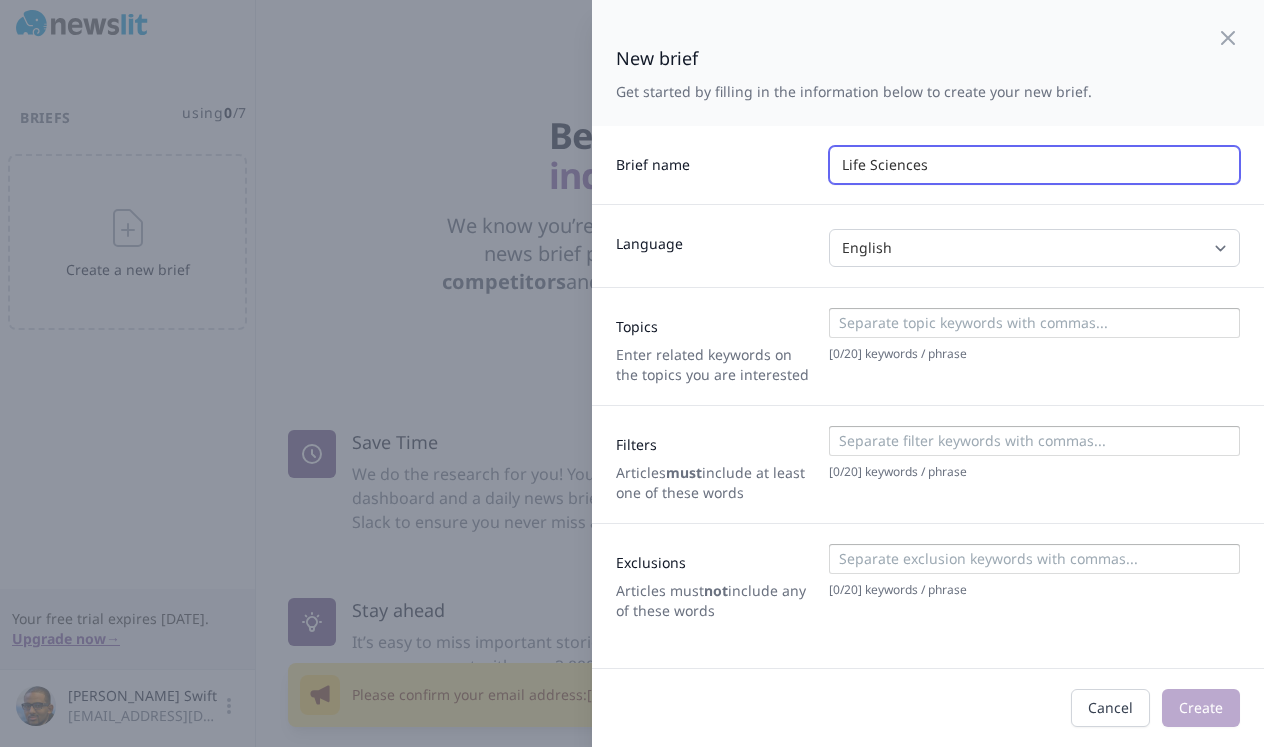 type on "Life Sciences" 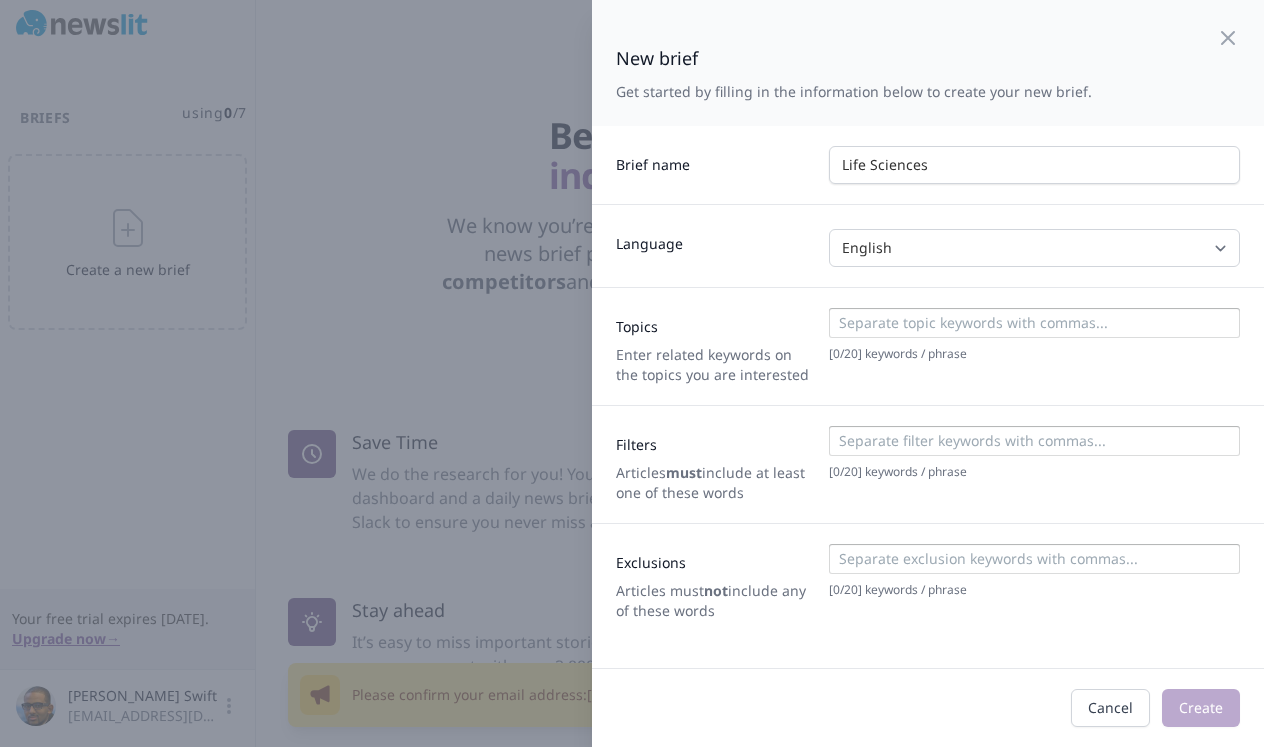 click at bounding box center (1034, 323) 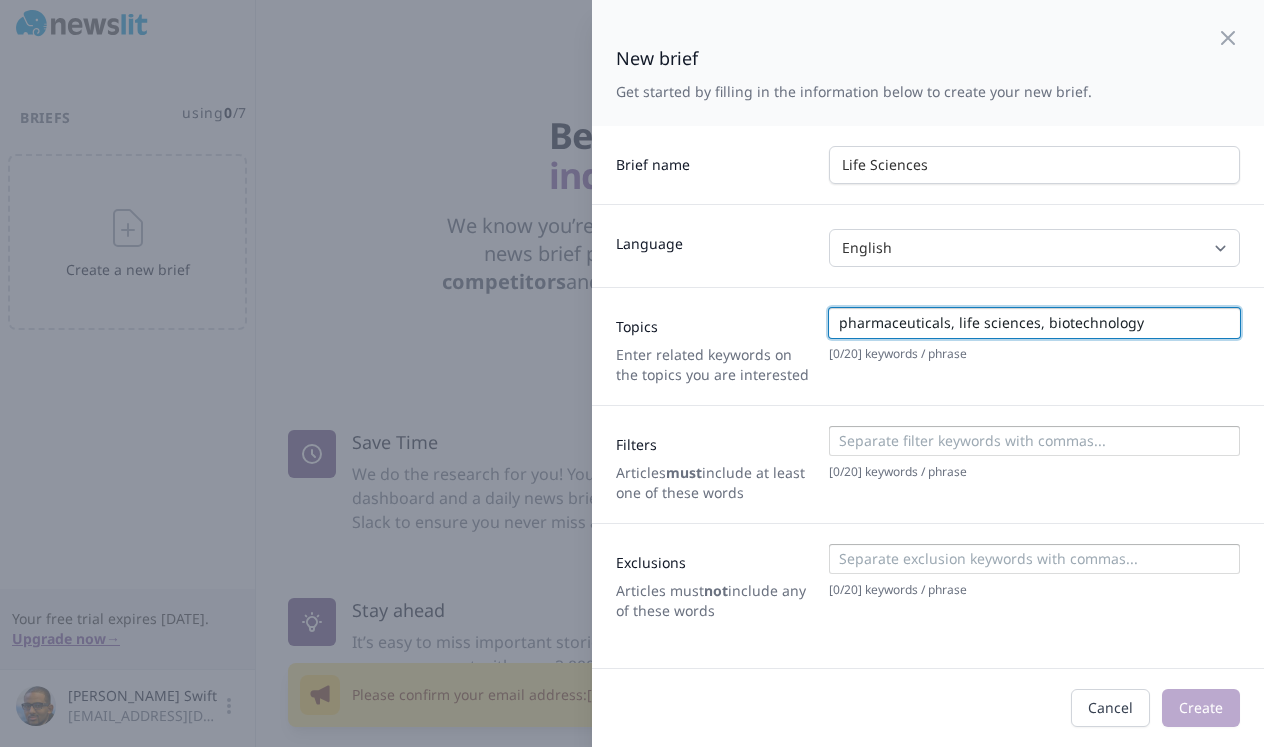 type on "pharmaceuticals, life sciences, biotechnology" 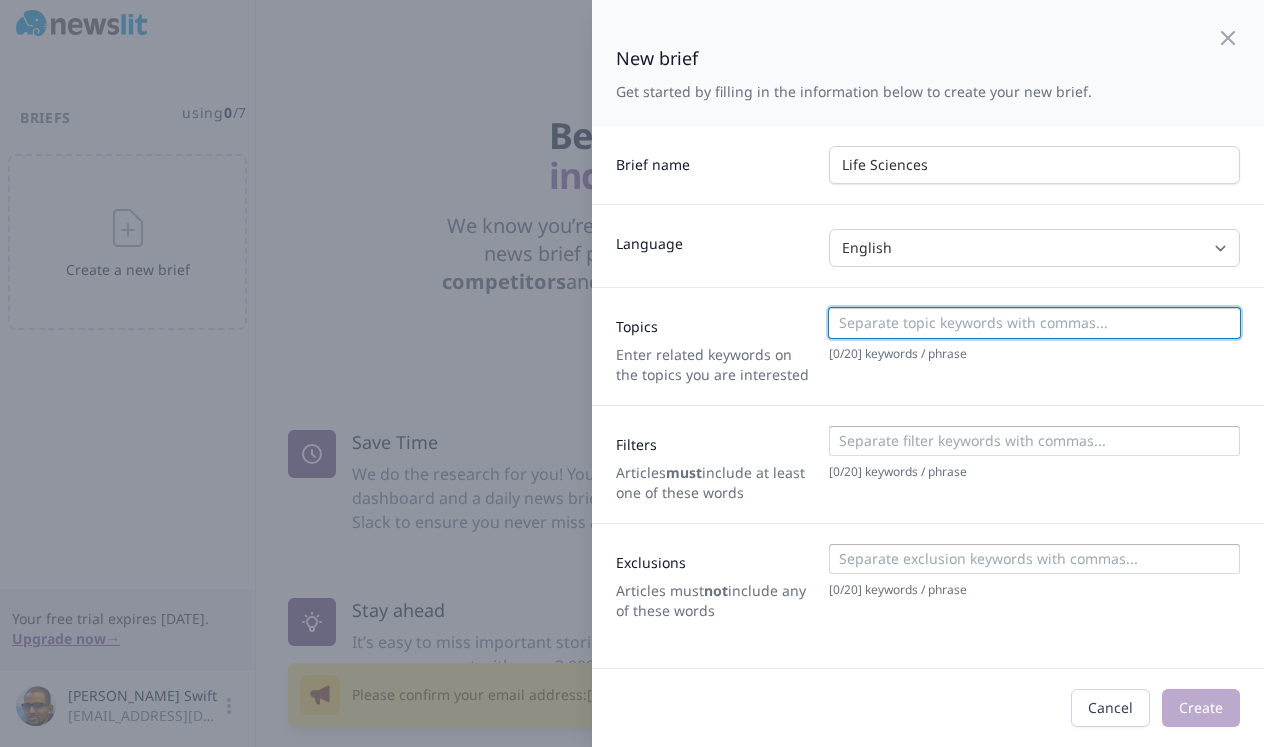 click at bounding box center (1034, 441) 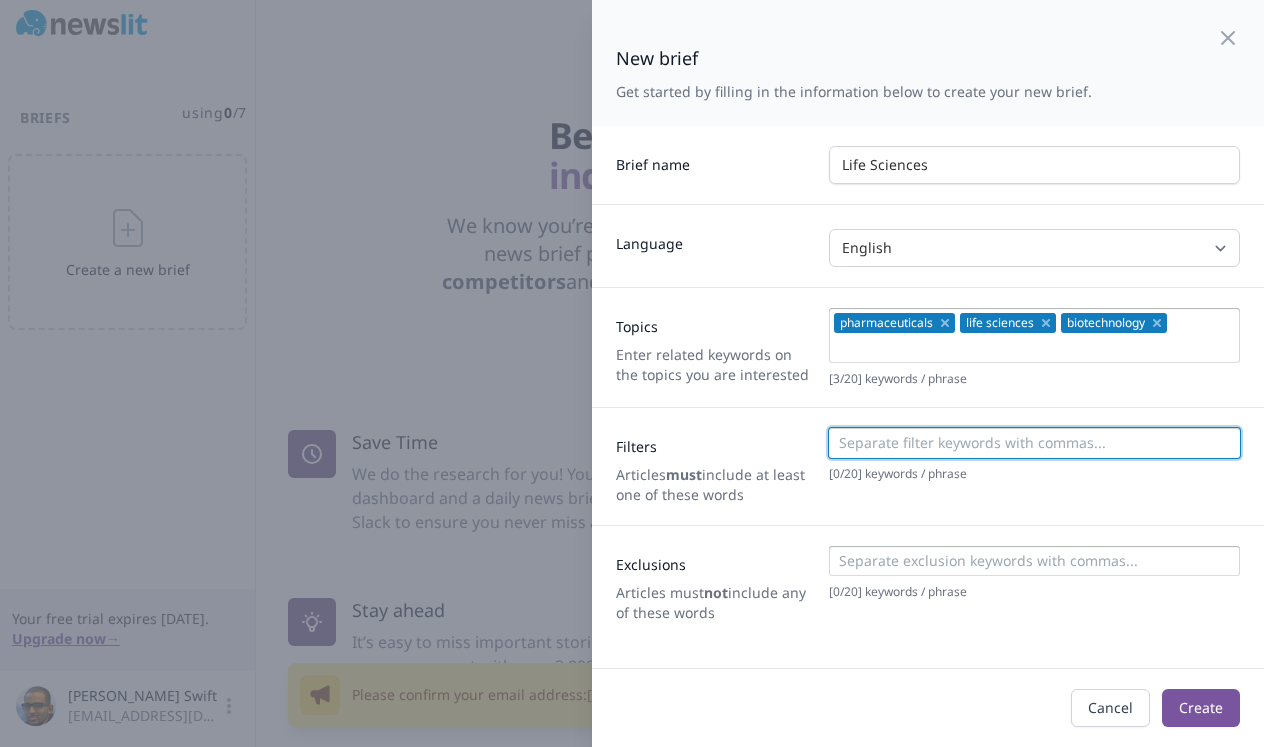 click on "pharmaceuticals life sciences biotechnology" at bounding box center (1033, 338) 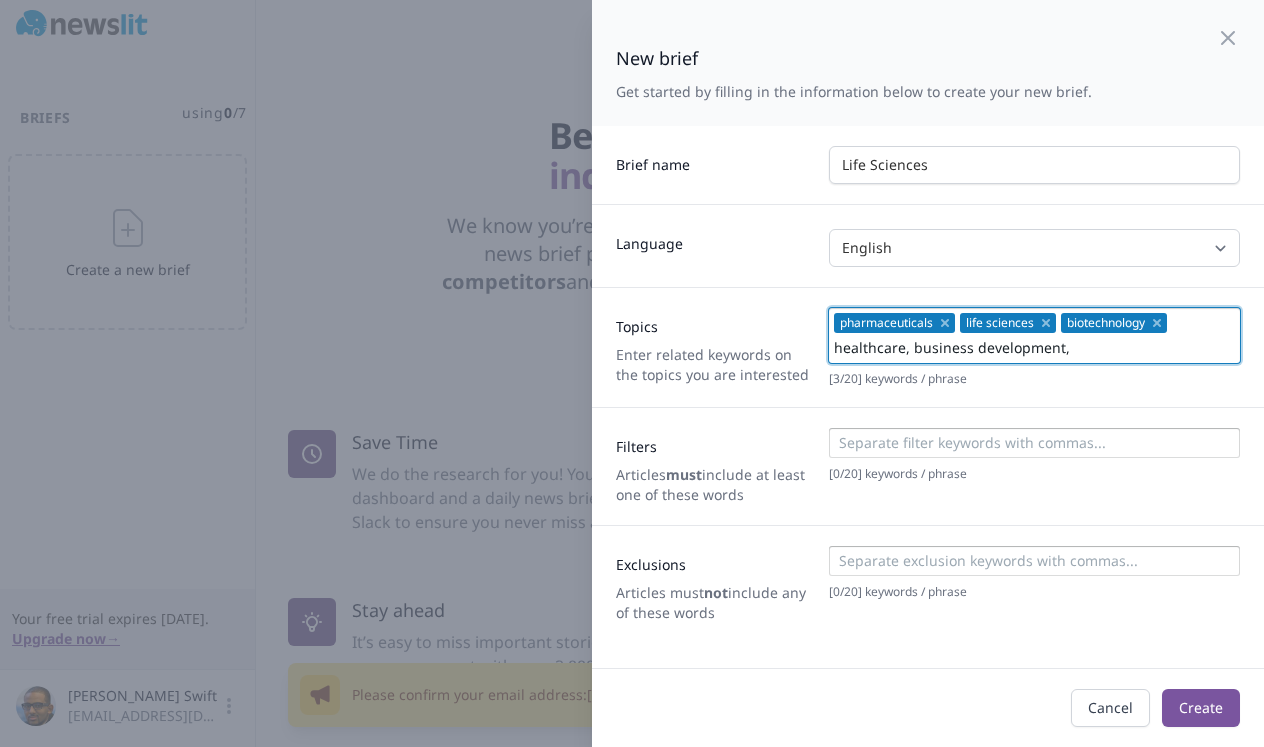 type on "healthcare, business development," 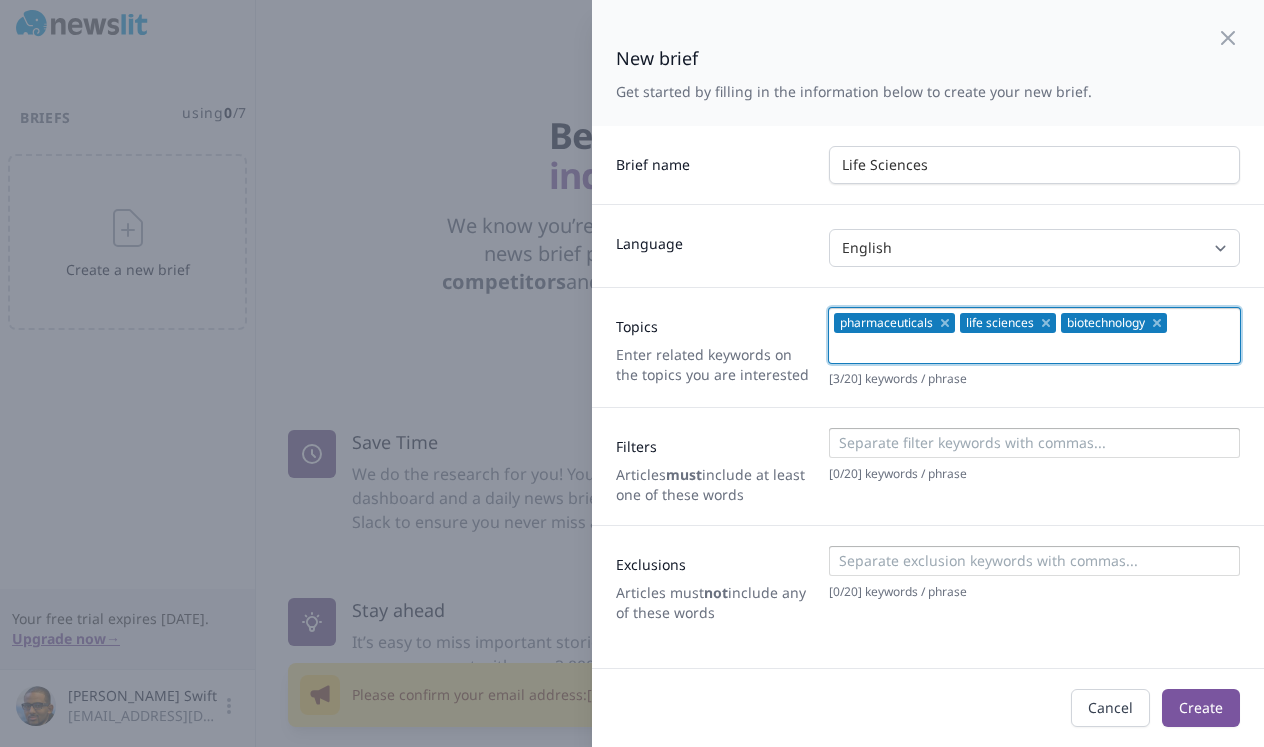 click at bounding box center (1033, 443) 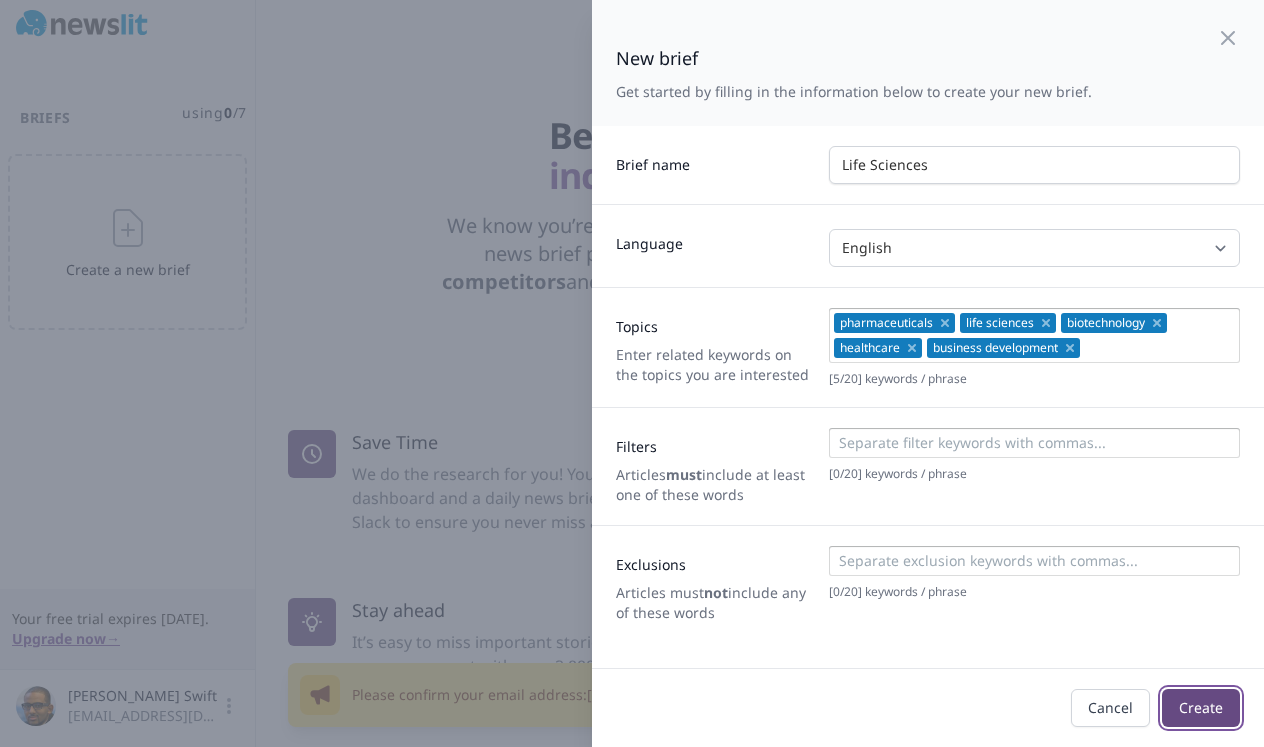 click on "Create" at bounding box center (1201, 708) 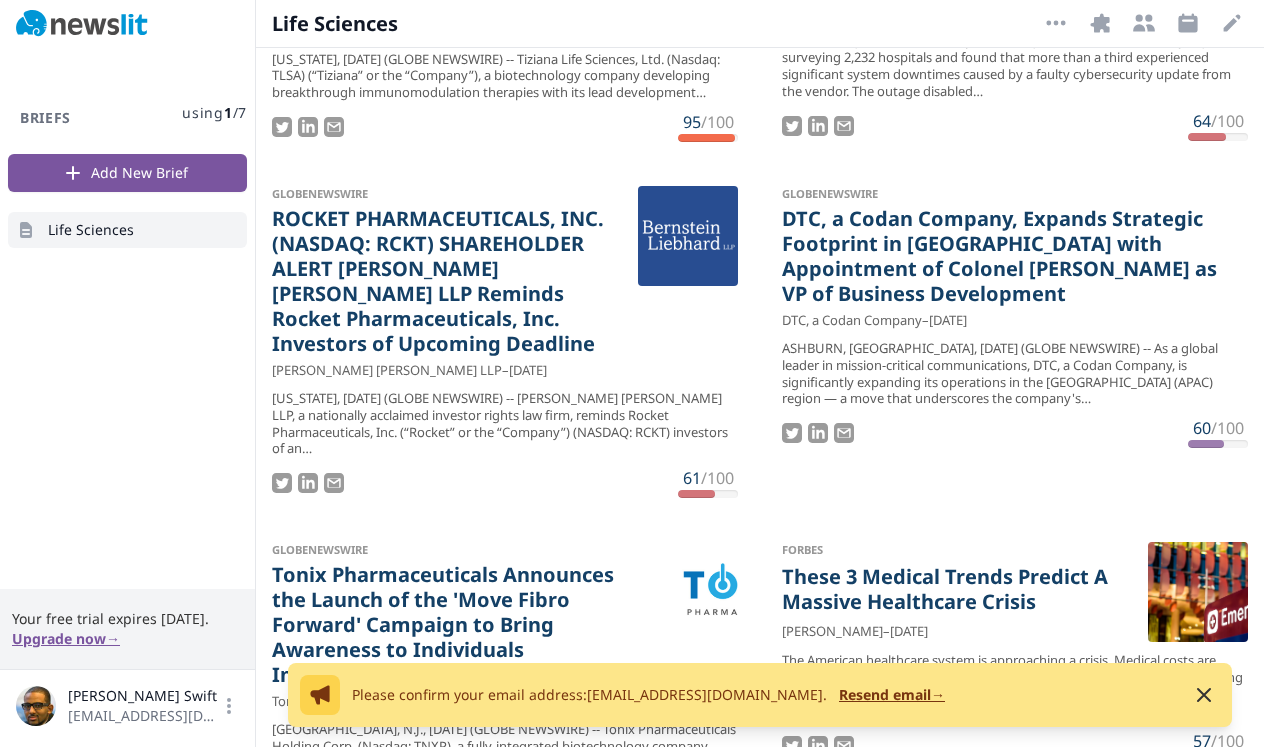 scroll, scrollTop: 0, scrollLeft: 0, axis: both 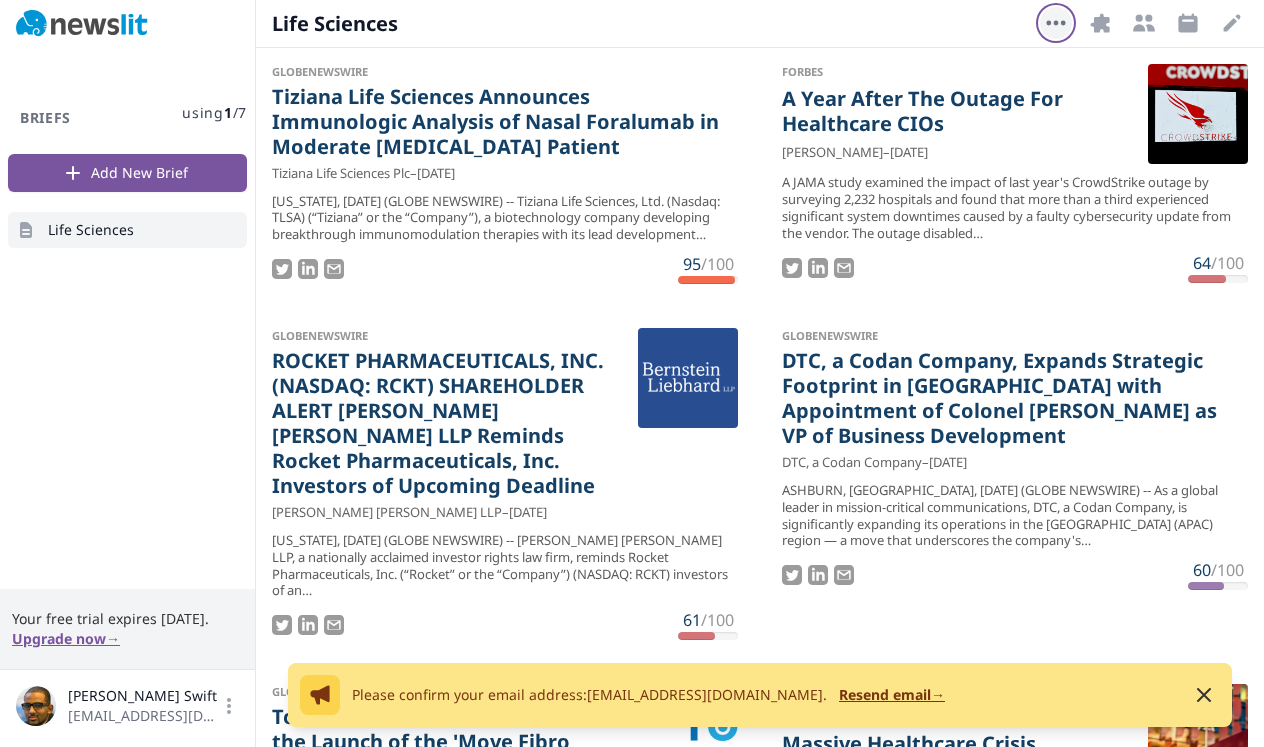 click 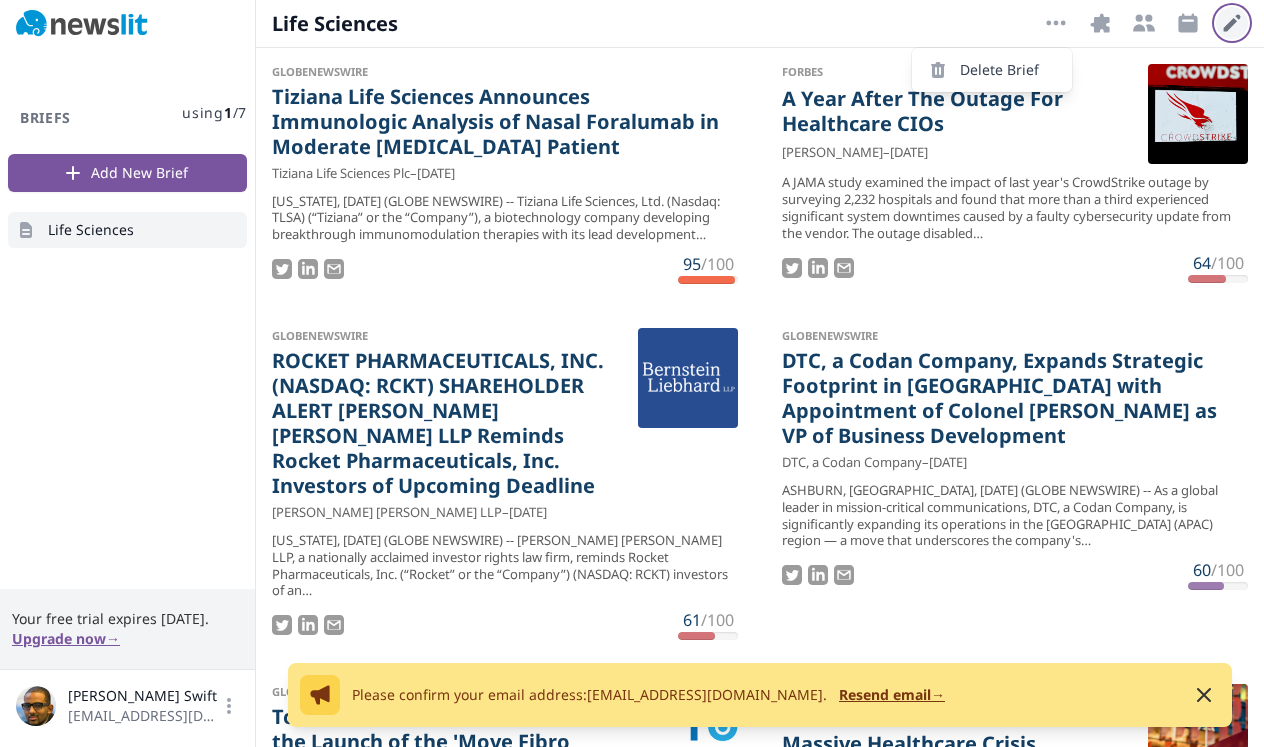 click 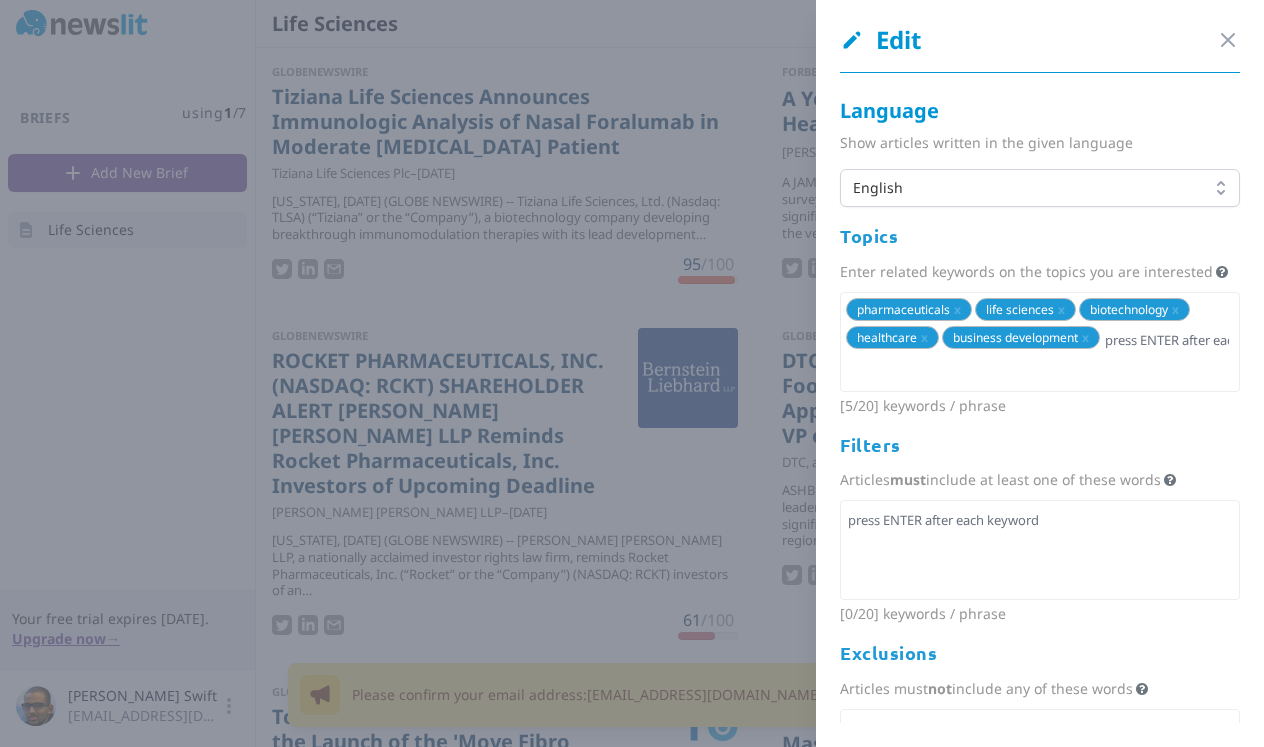 click on "Edit Close panel" at bounding box center [1040, 48] 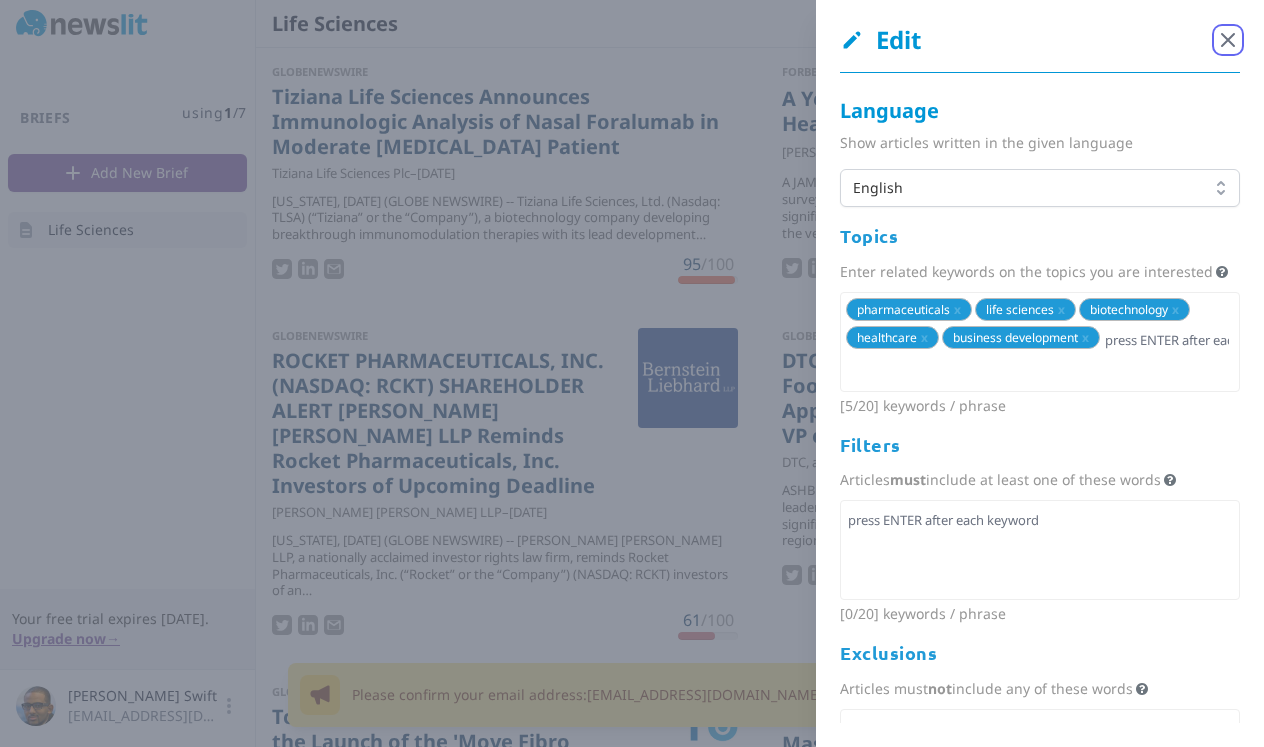 click 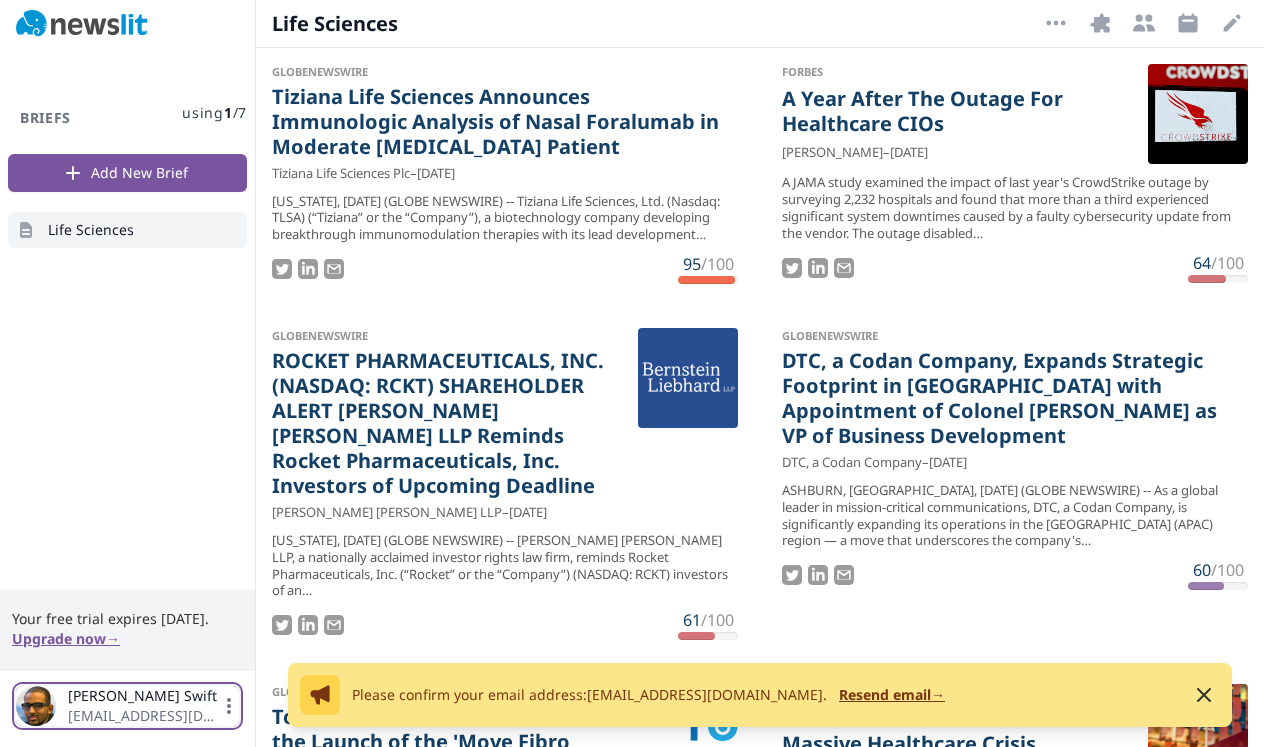 click 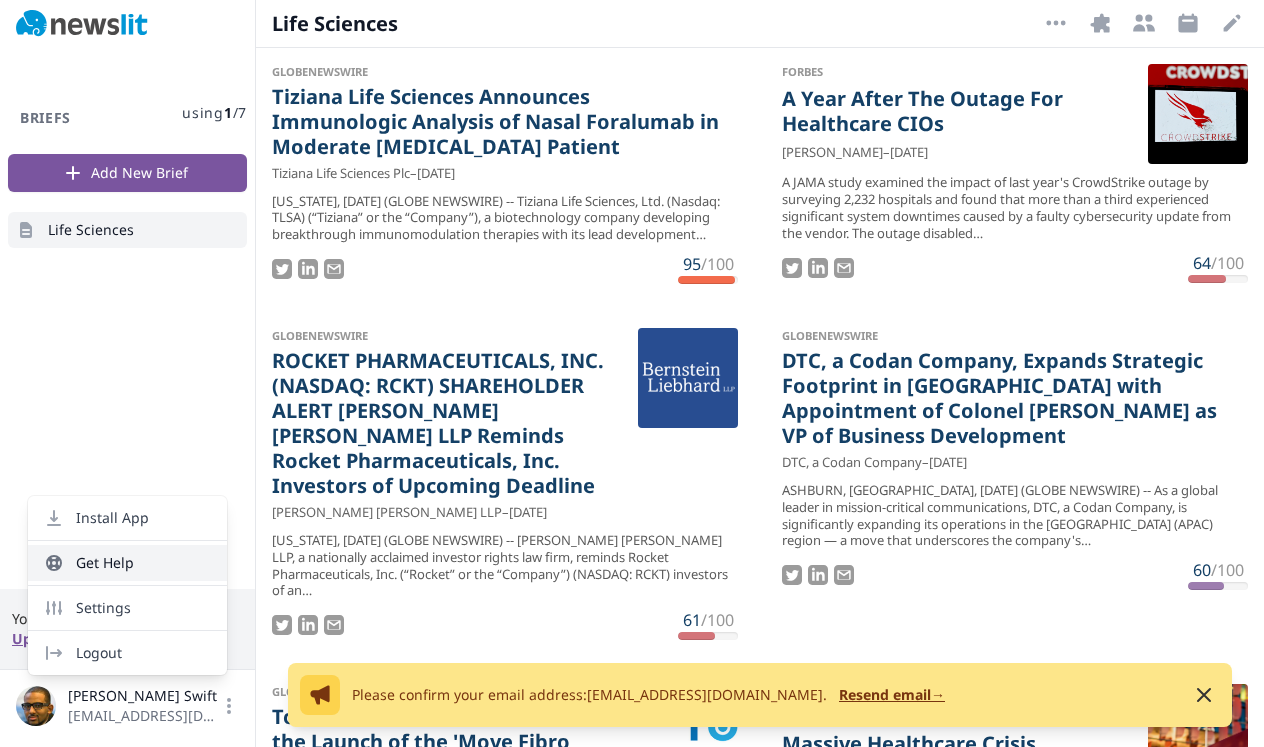 click on "Get Help" at bounding box center (127, 563) 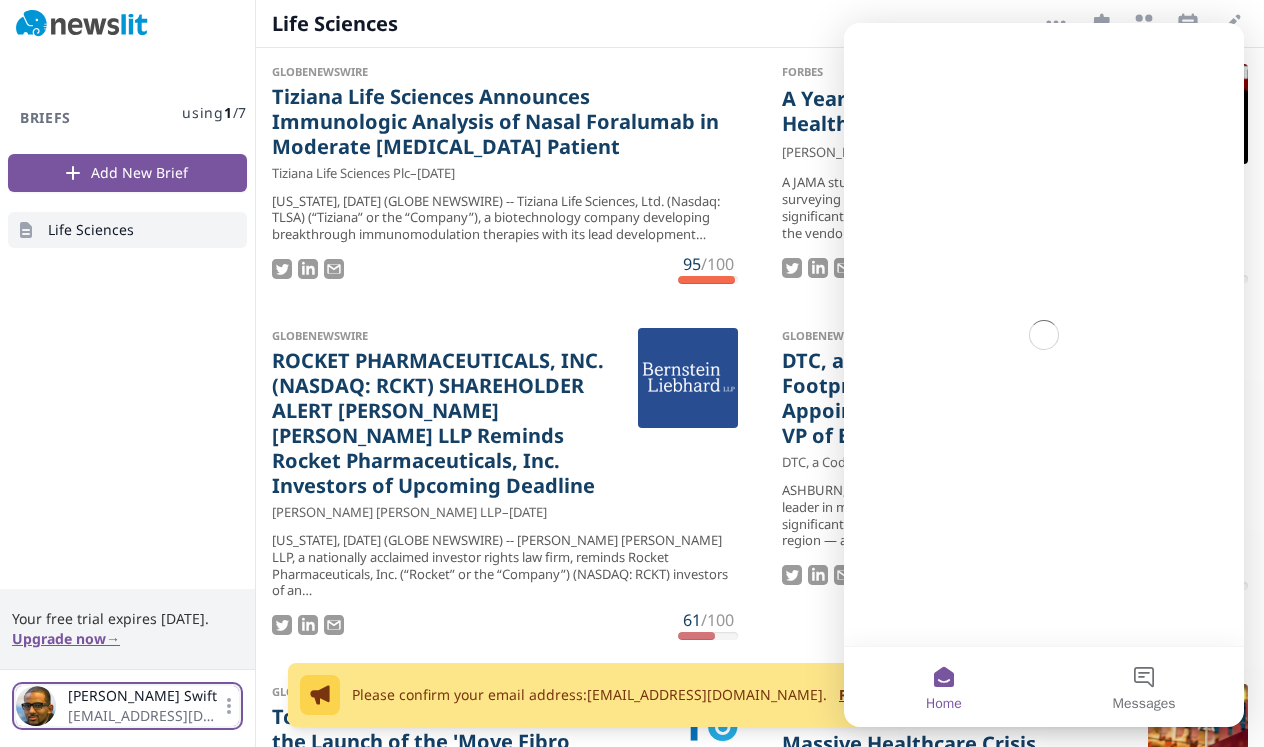 scroll, scrollTop: 0, scrollLeft: 0, axis: both 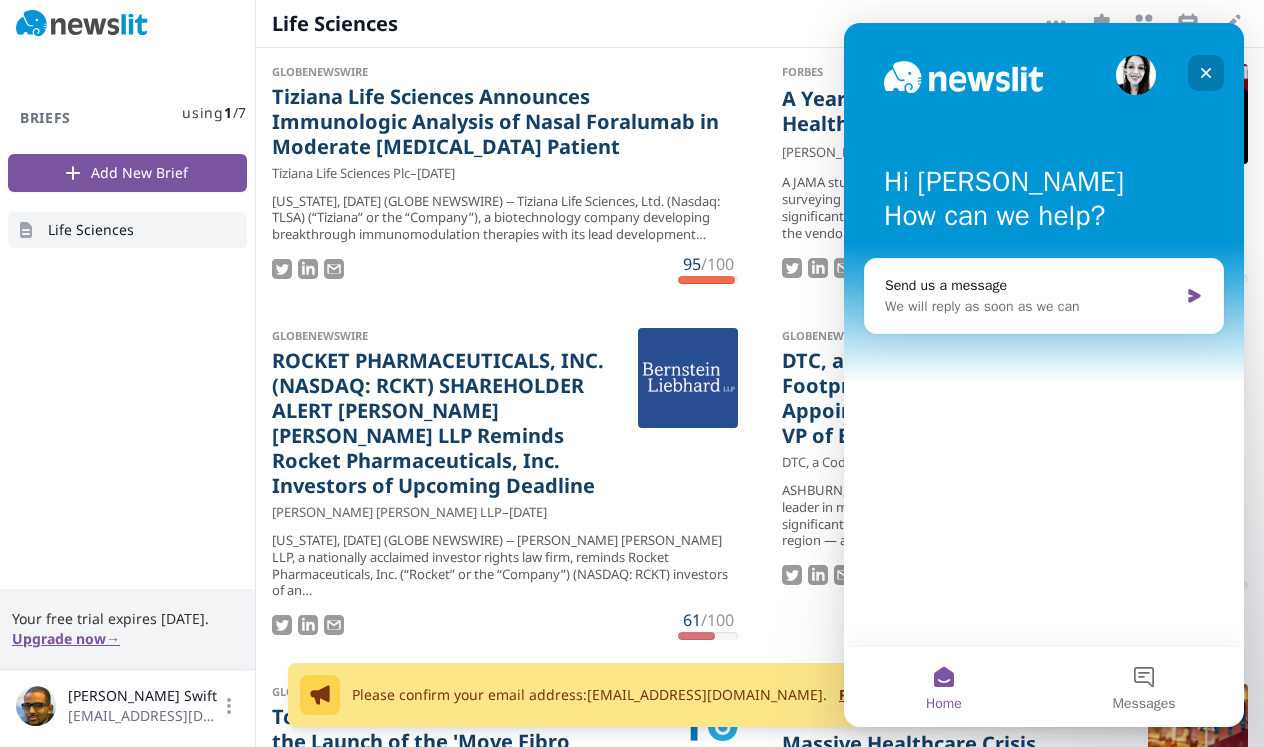 click at bounding box center (1206, 73) 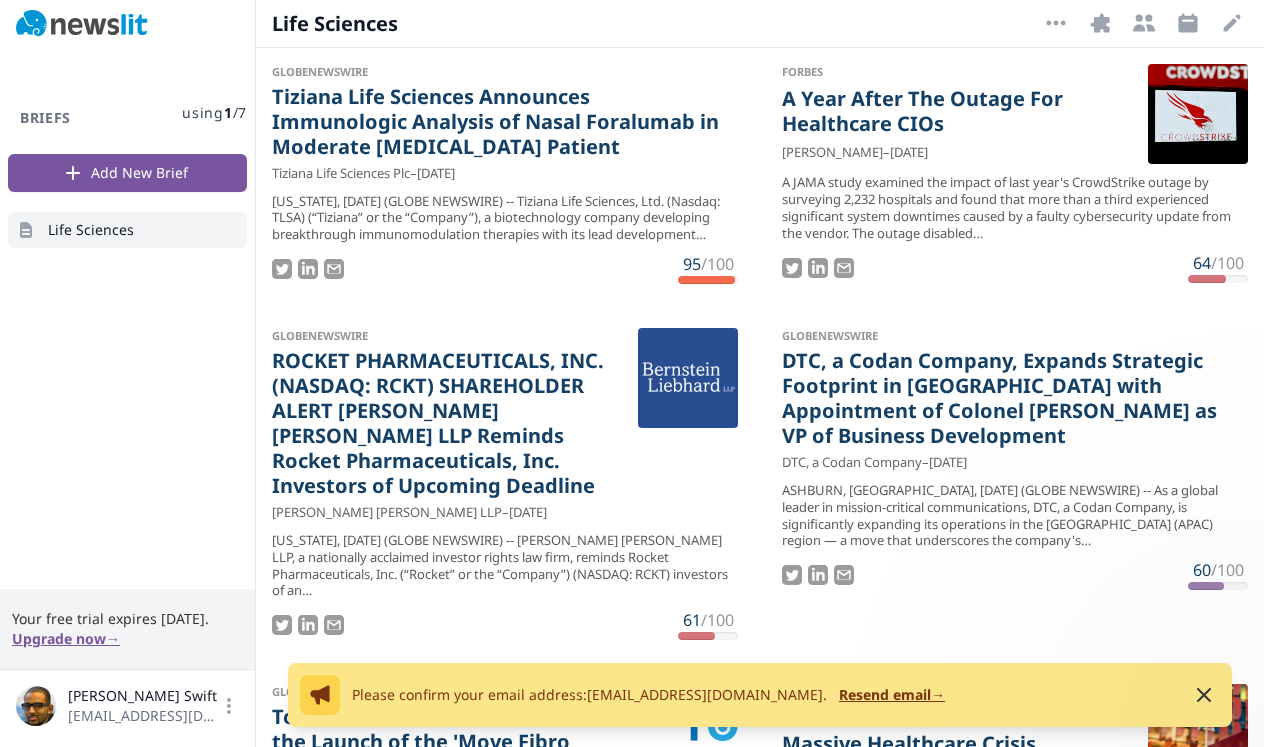 scroll, scrollTop: 0, scrollLeft: 0, axis: both 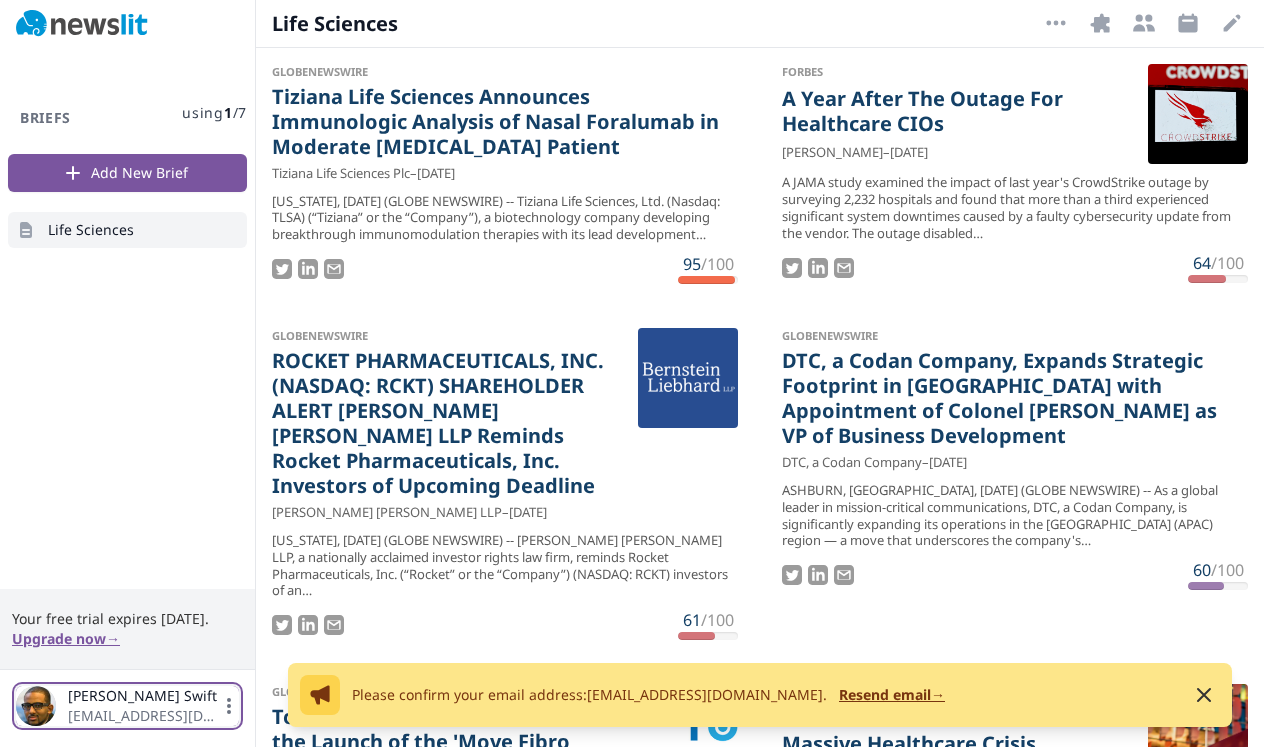 click on "[PERSON_NAME] [EMAIL_ADDRESS][DOMAIN_NAME]" at bounding box center (127, 706) 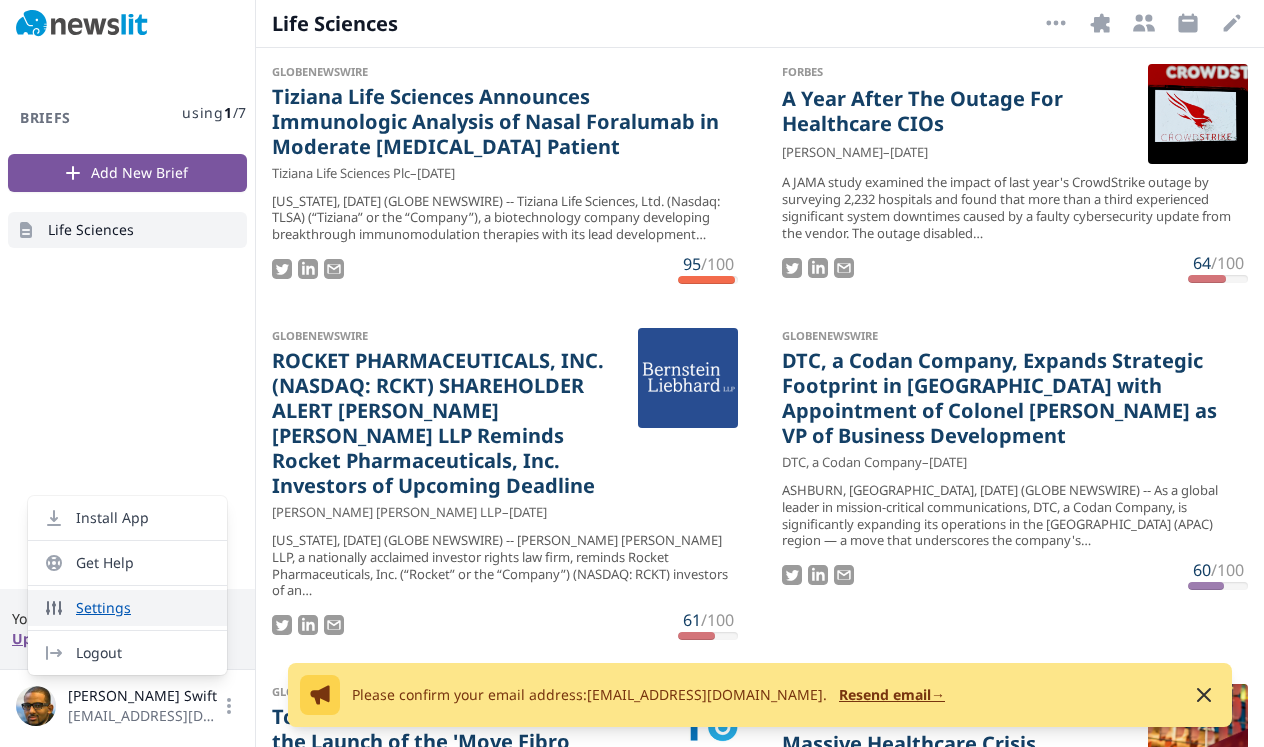 click on "Settings" at bounding box center [127, 608] 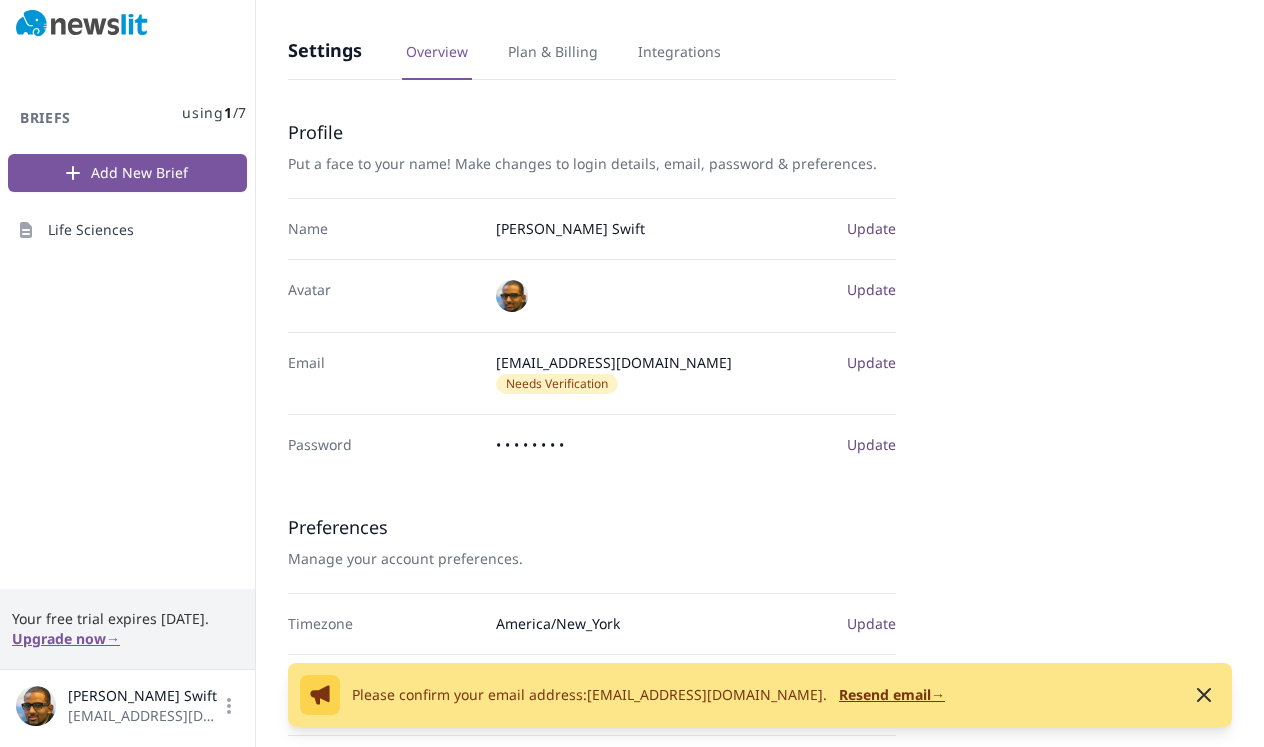 scroll, scrollTop: 0, scrollLeft: 0, axis: both 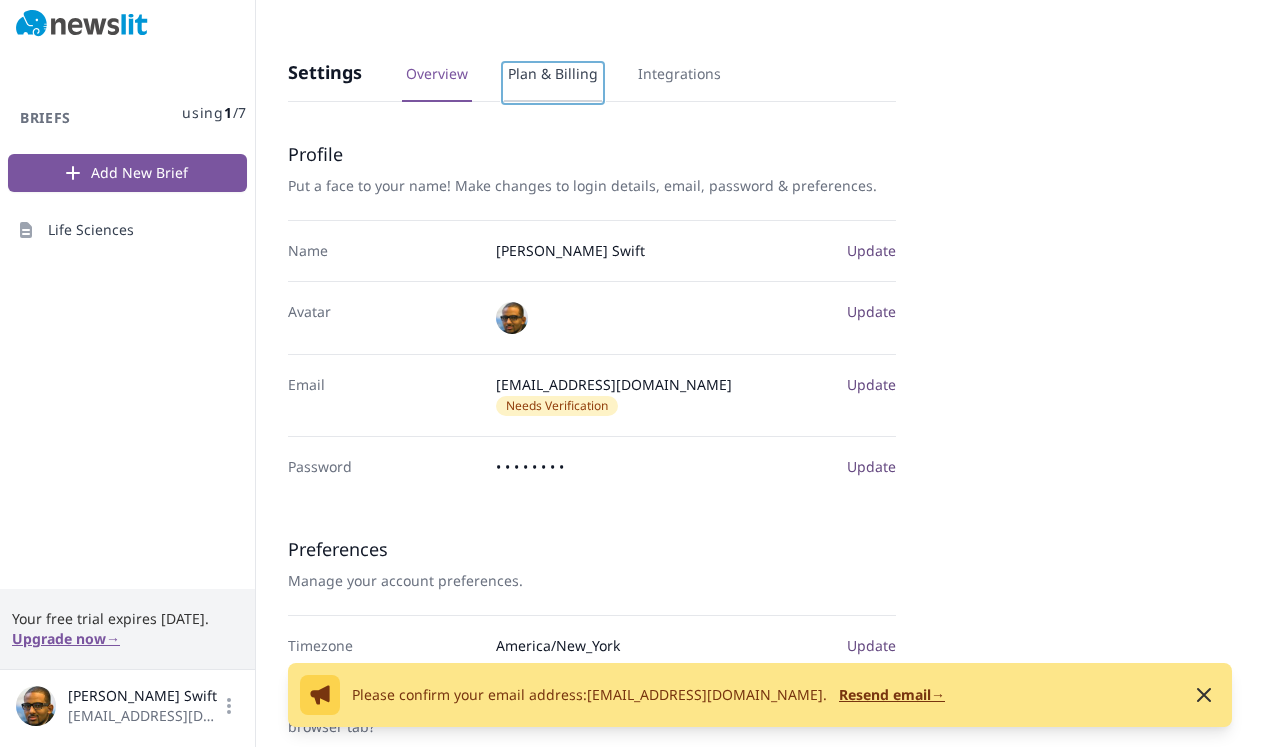 click on "Plan & Billing" at bounding box center [553, 83] 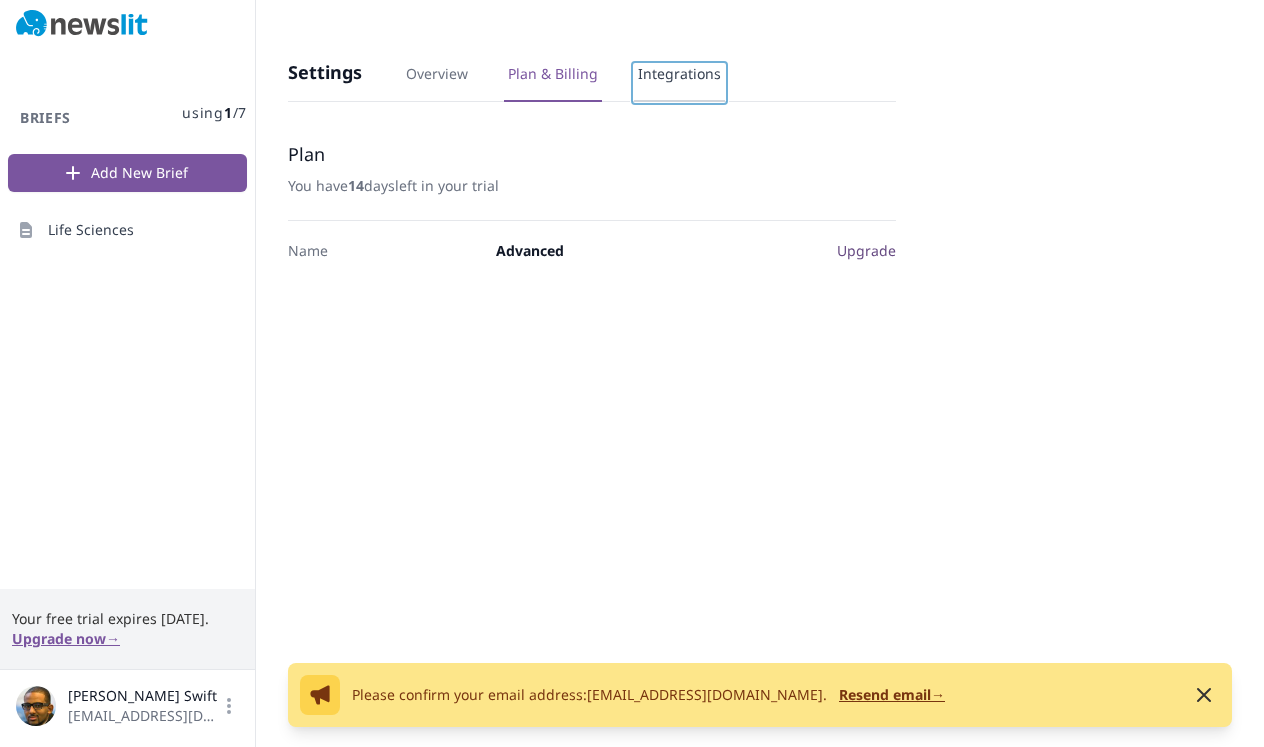 click on "Integrations" at bounding box center [679, 83] 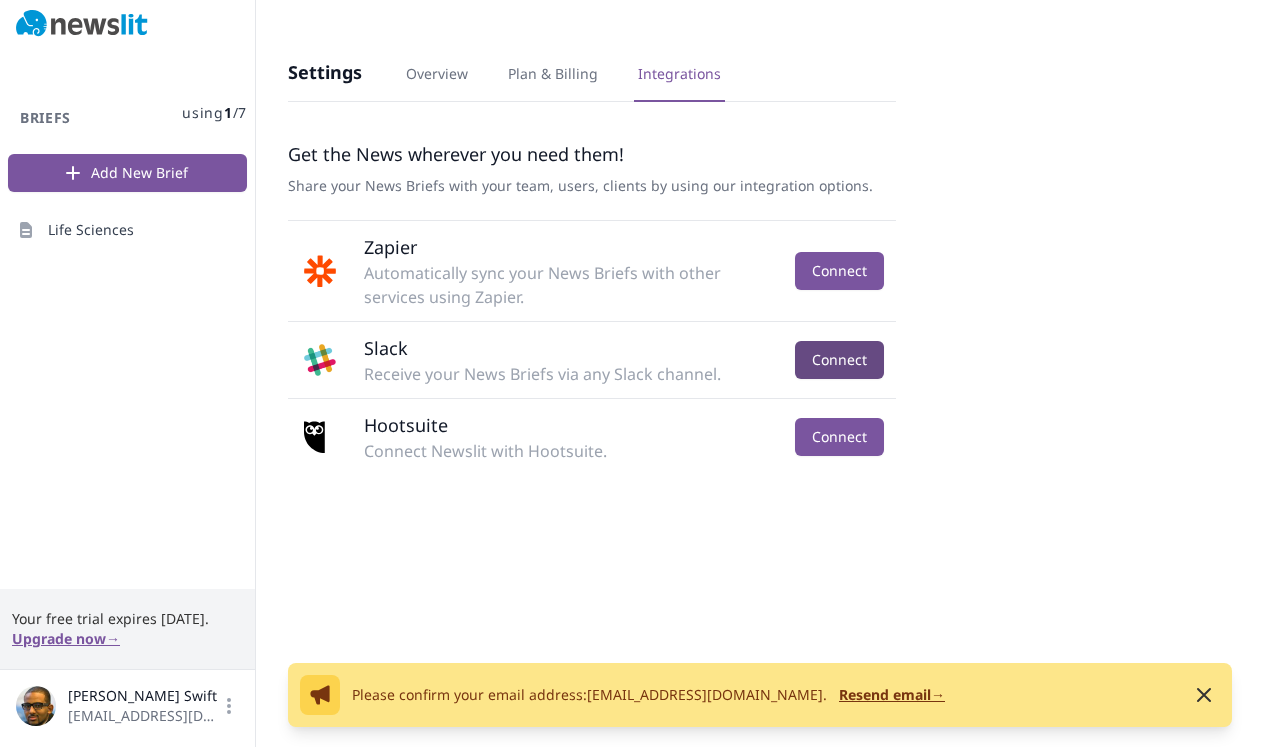 click on "Connect" at bounding box center (839, 360) 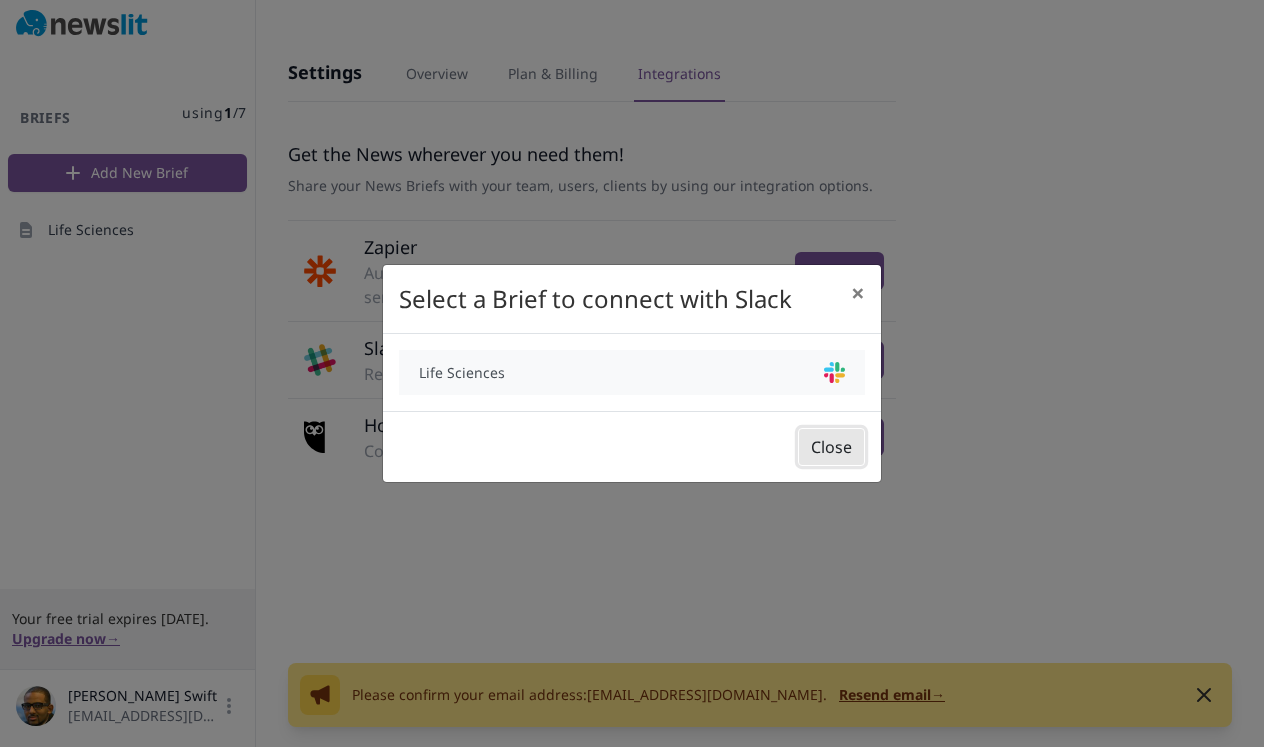drag, startPoint x: 833, startPoint y: 446, endPoint x: 678, endPoint y: 361, distance: 176.7767 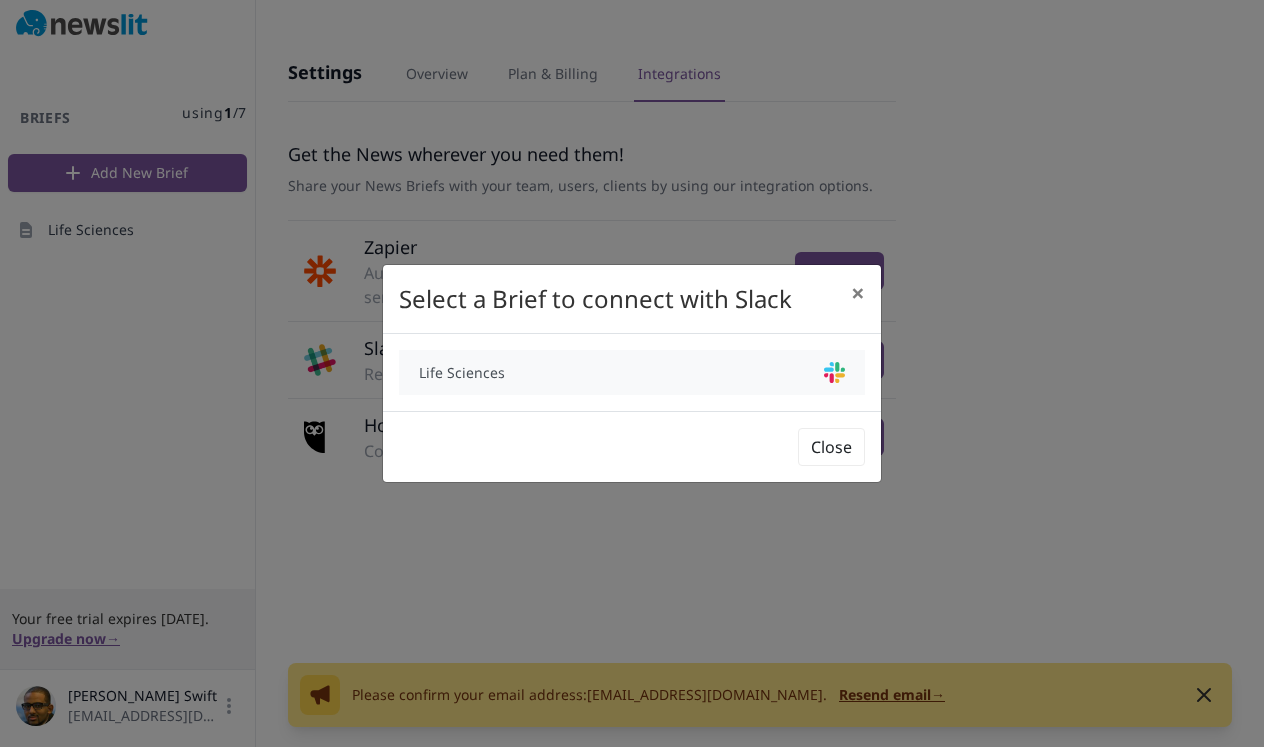 click on "Life Sciences" at bounding box center [621, 373] 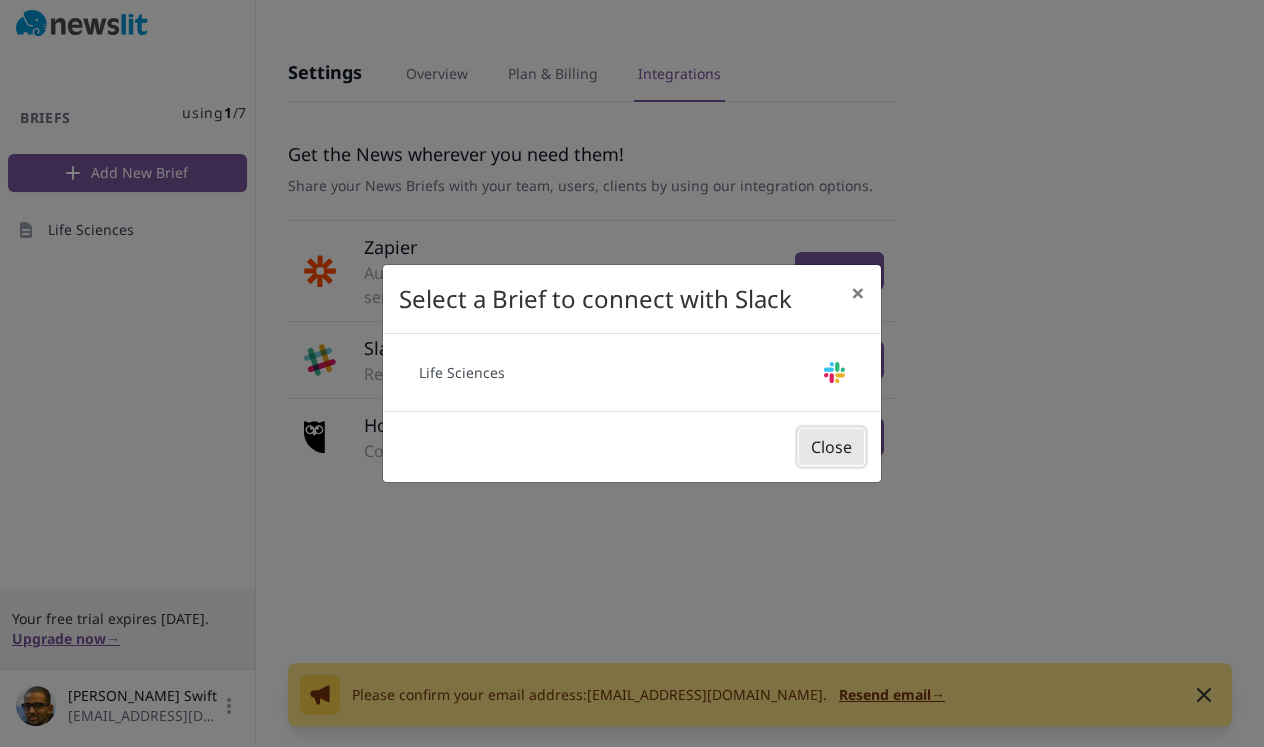 click on "Close" at bounding box center [831, 447] 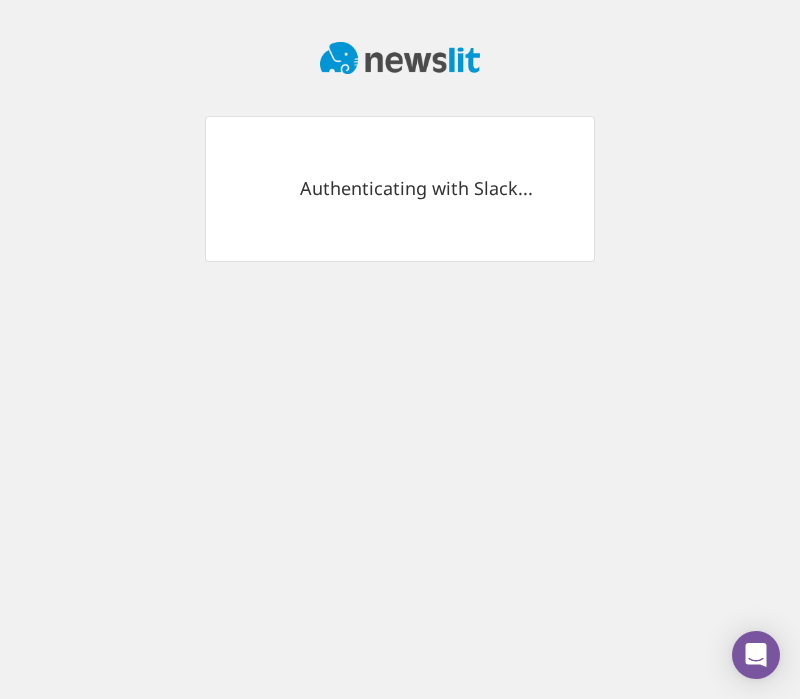scroll, scrollTop: 0, scrollLeft: 0, axis: both 